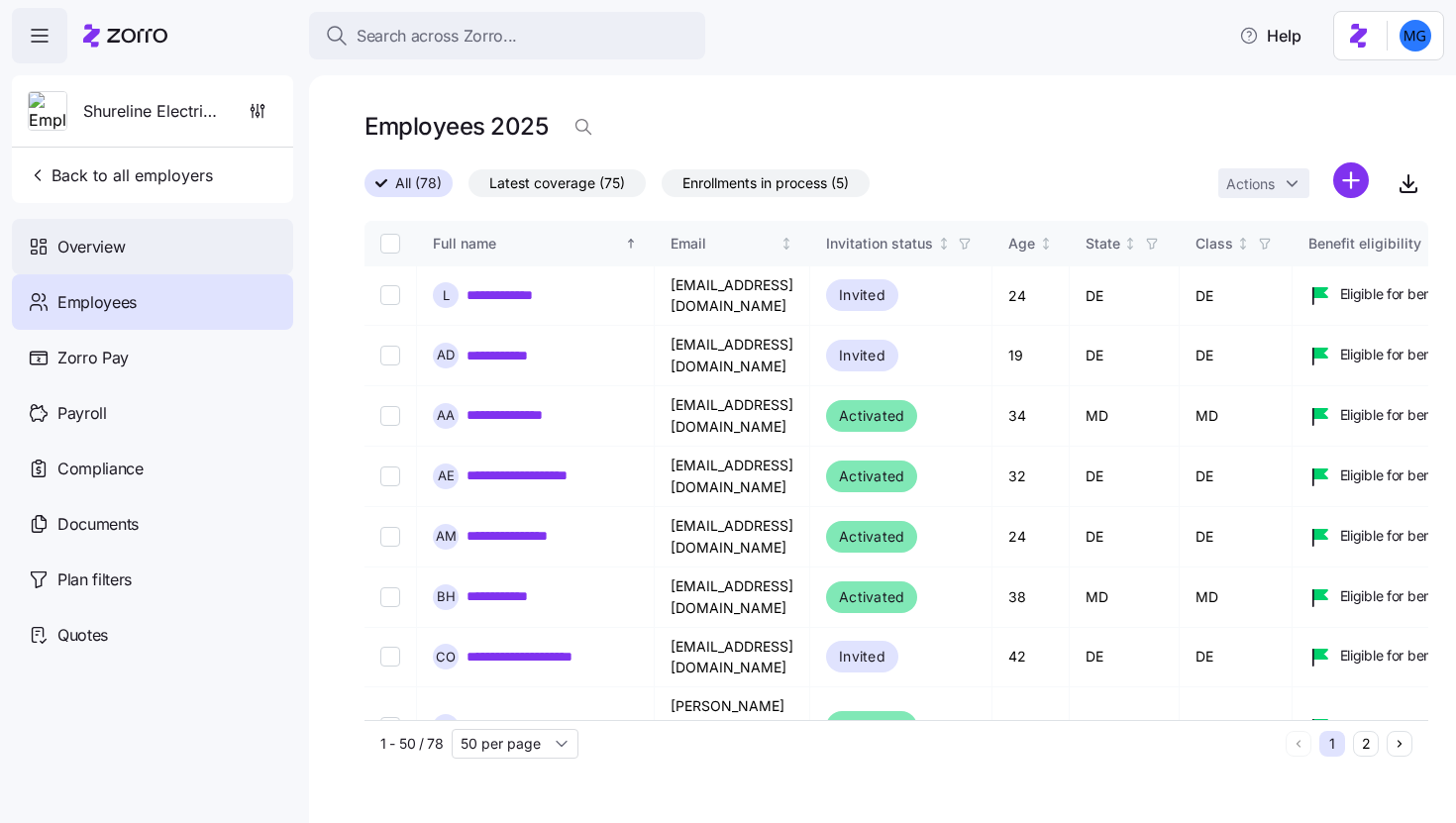 scroll, scrollTop: 0, scrollLeft: 0, axis: both 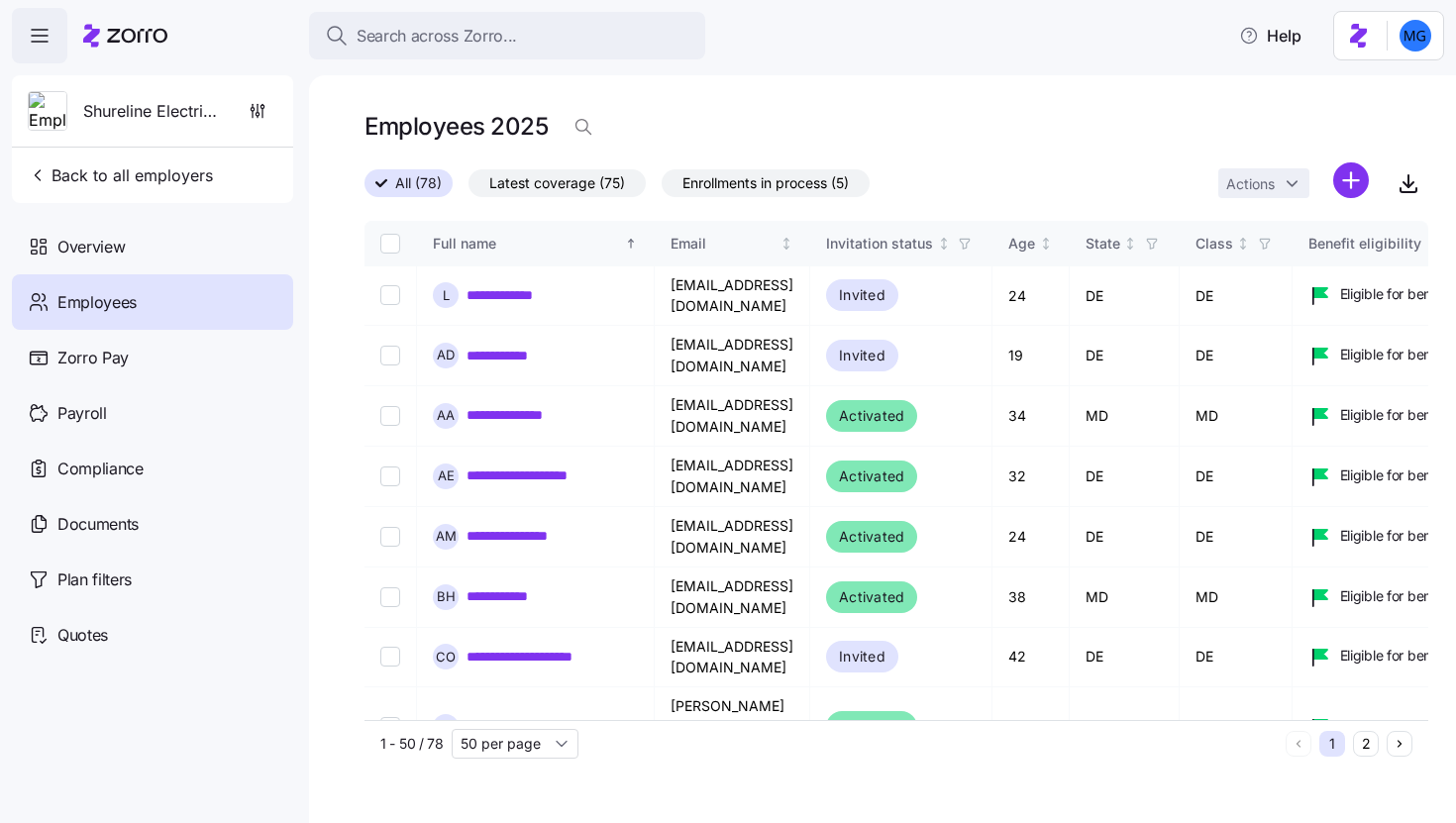 click at bounding box center (125, 36) 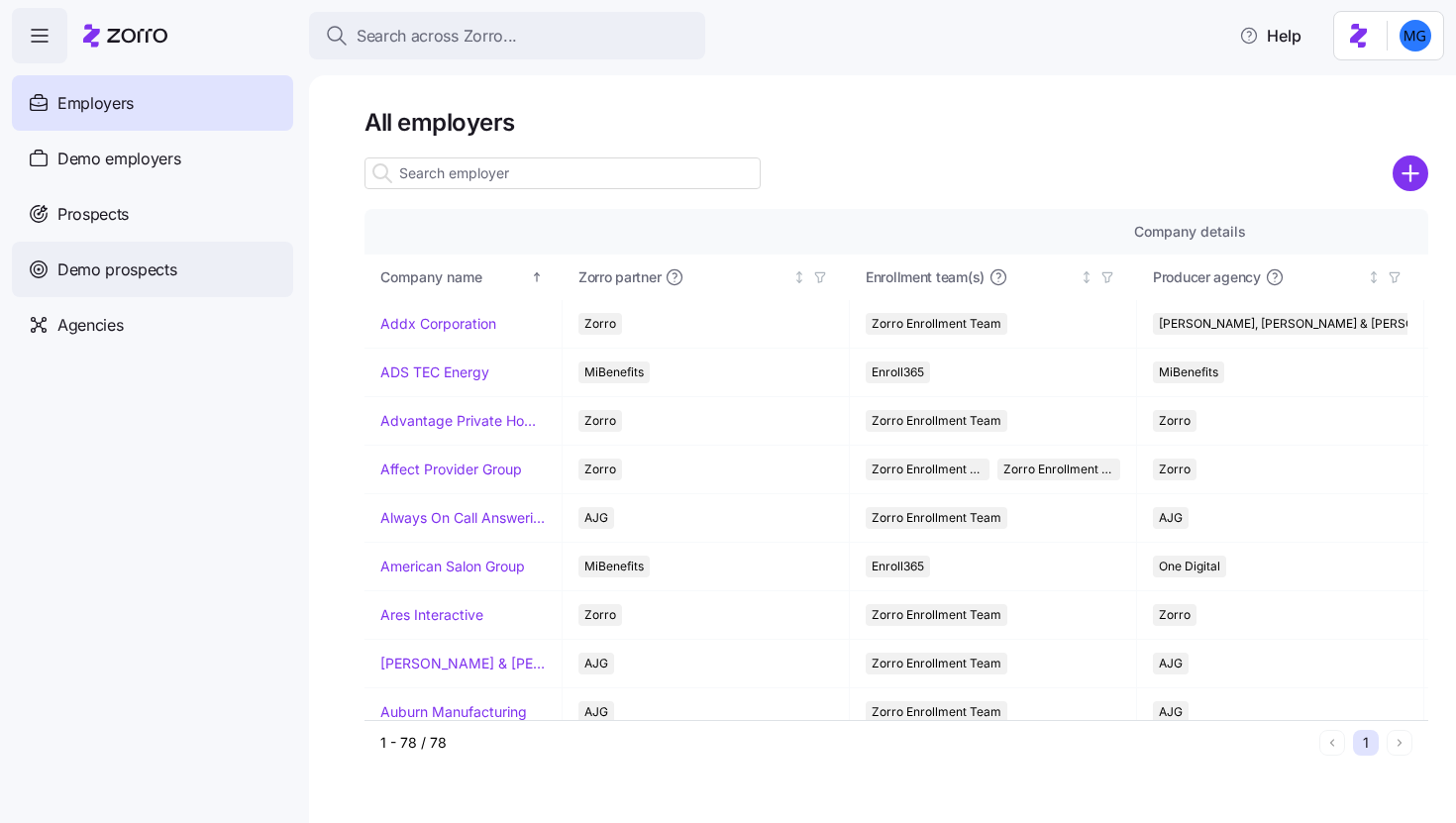 click on "Demo prospects" at bounding box center (153, 269) 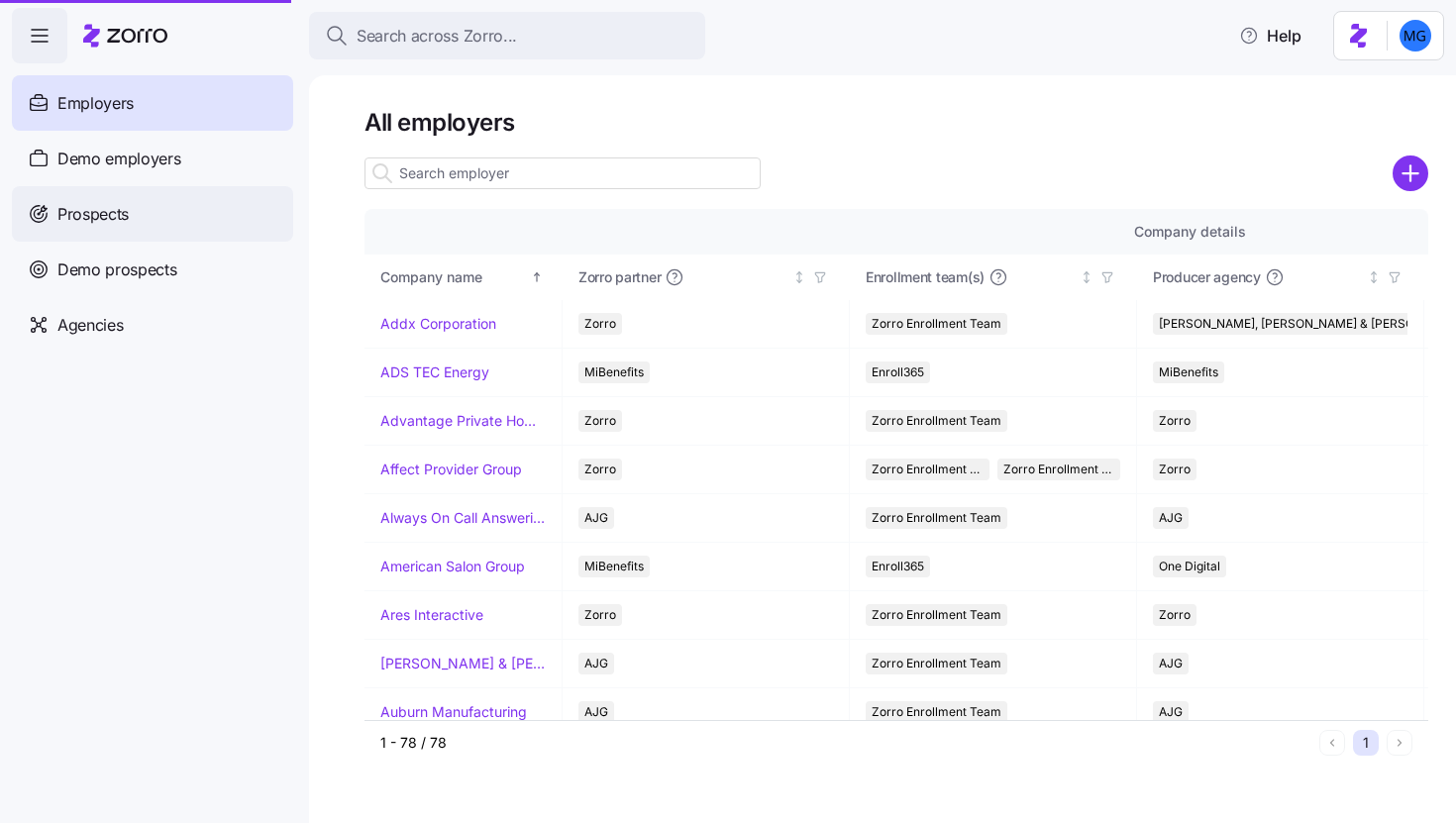 click on "Prospects" at bounding box center [153, 214] 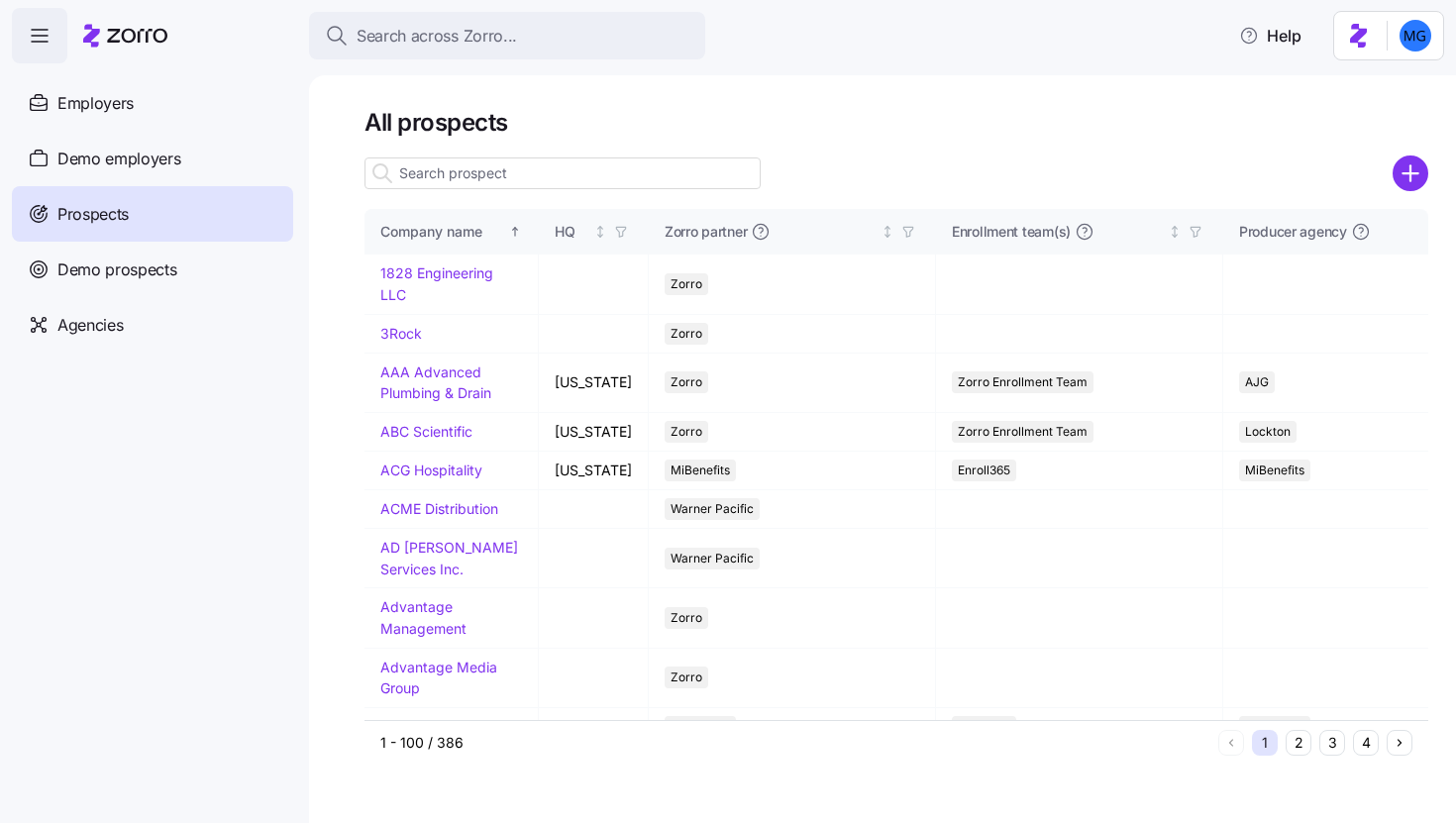 click at bounding box center [563, 173] 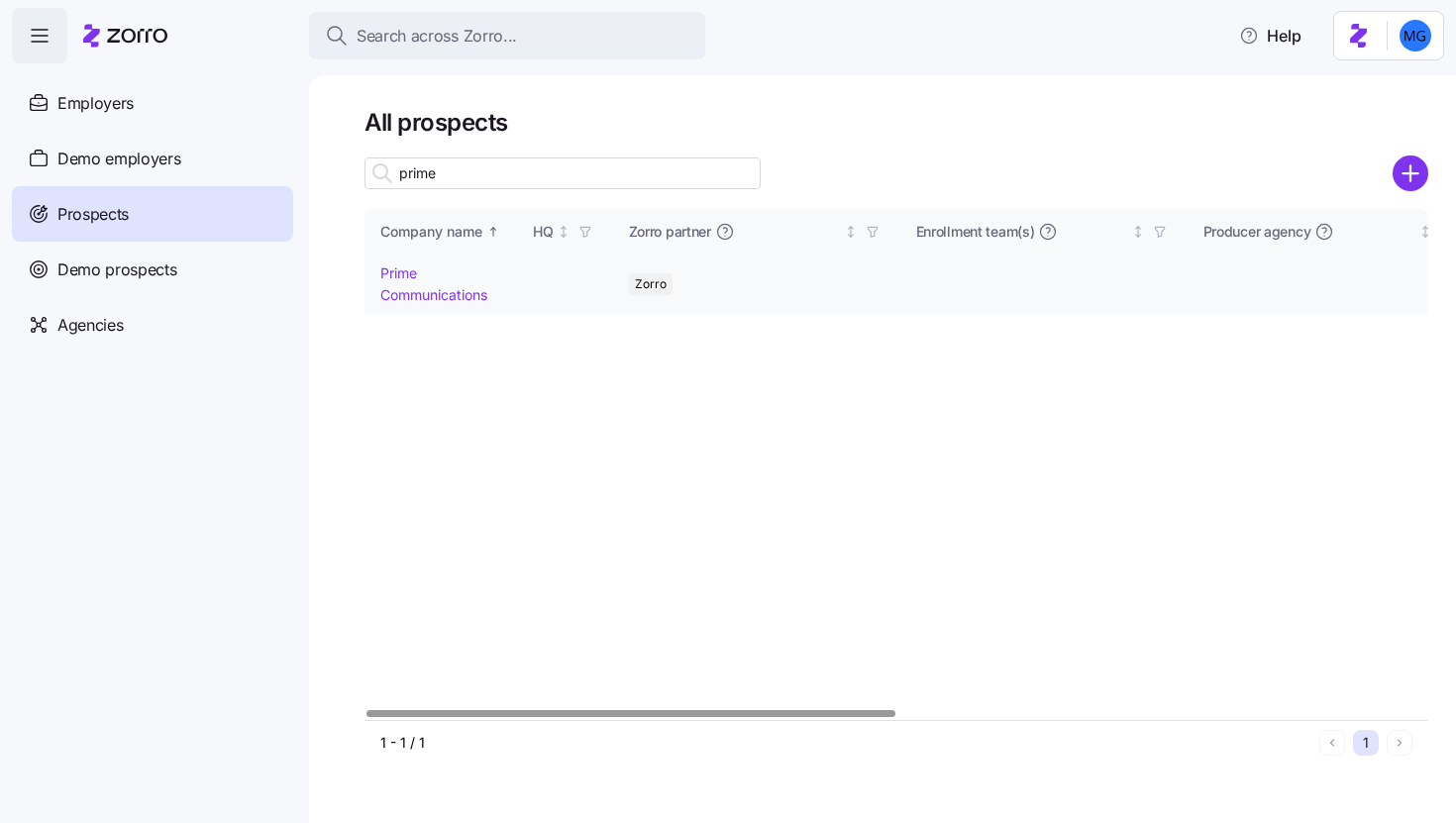 type on "prime" 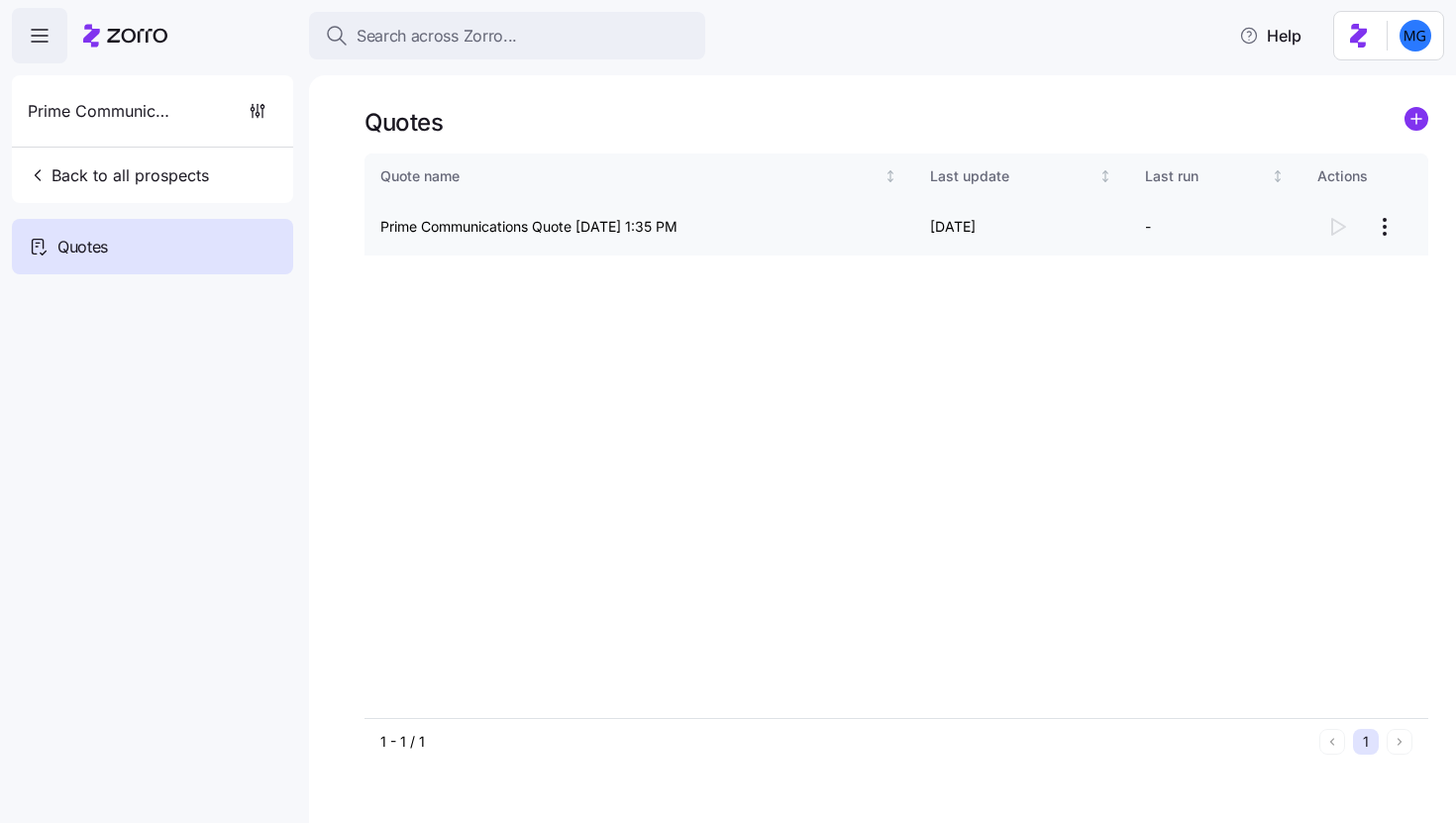 click at bounding box center (1365, 227) 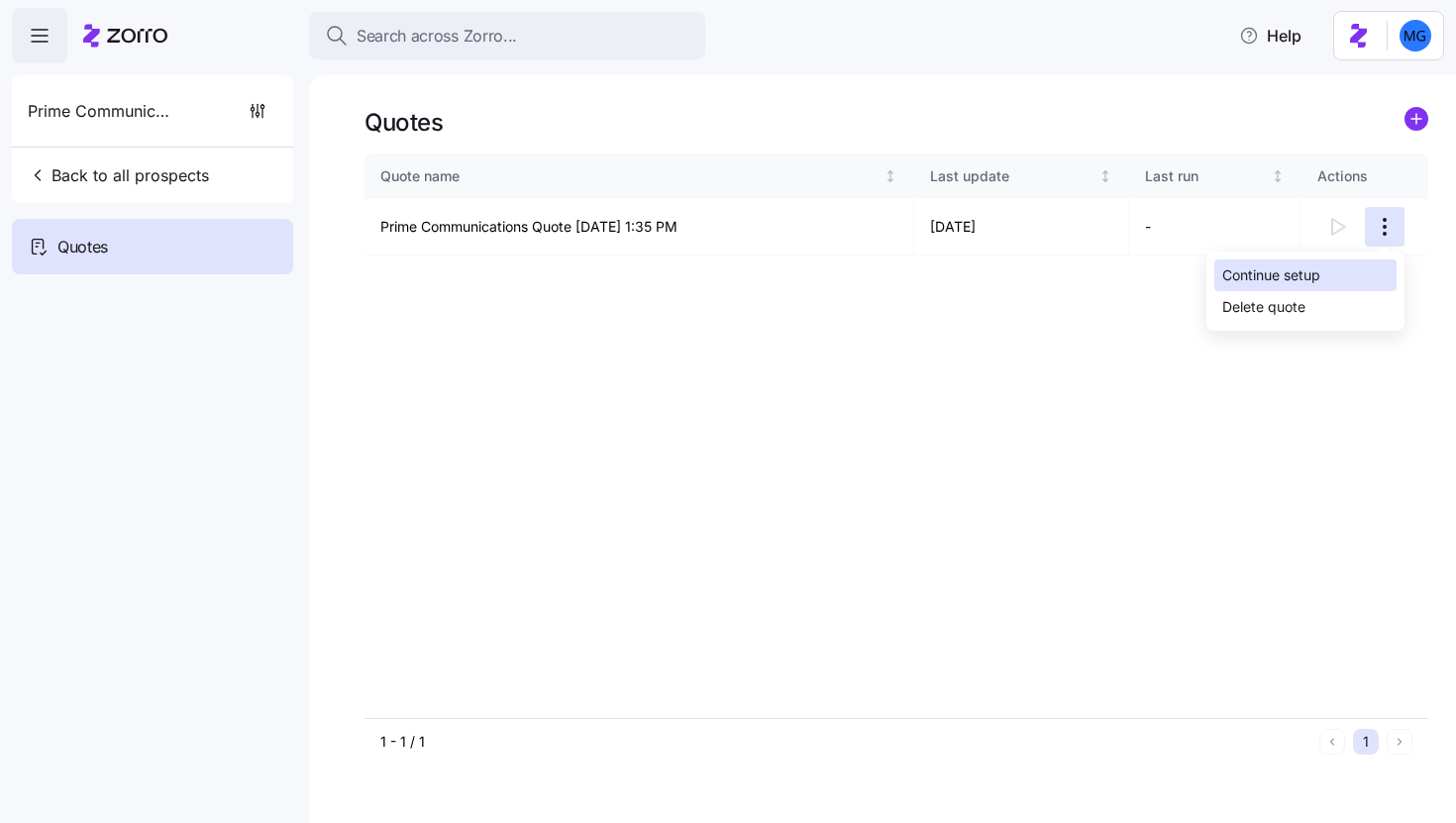 click on "Continue setup" at bounding box center [1271, 275] 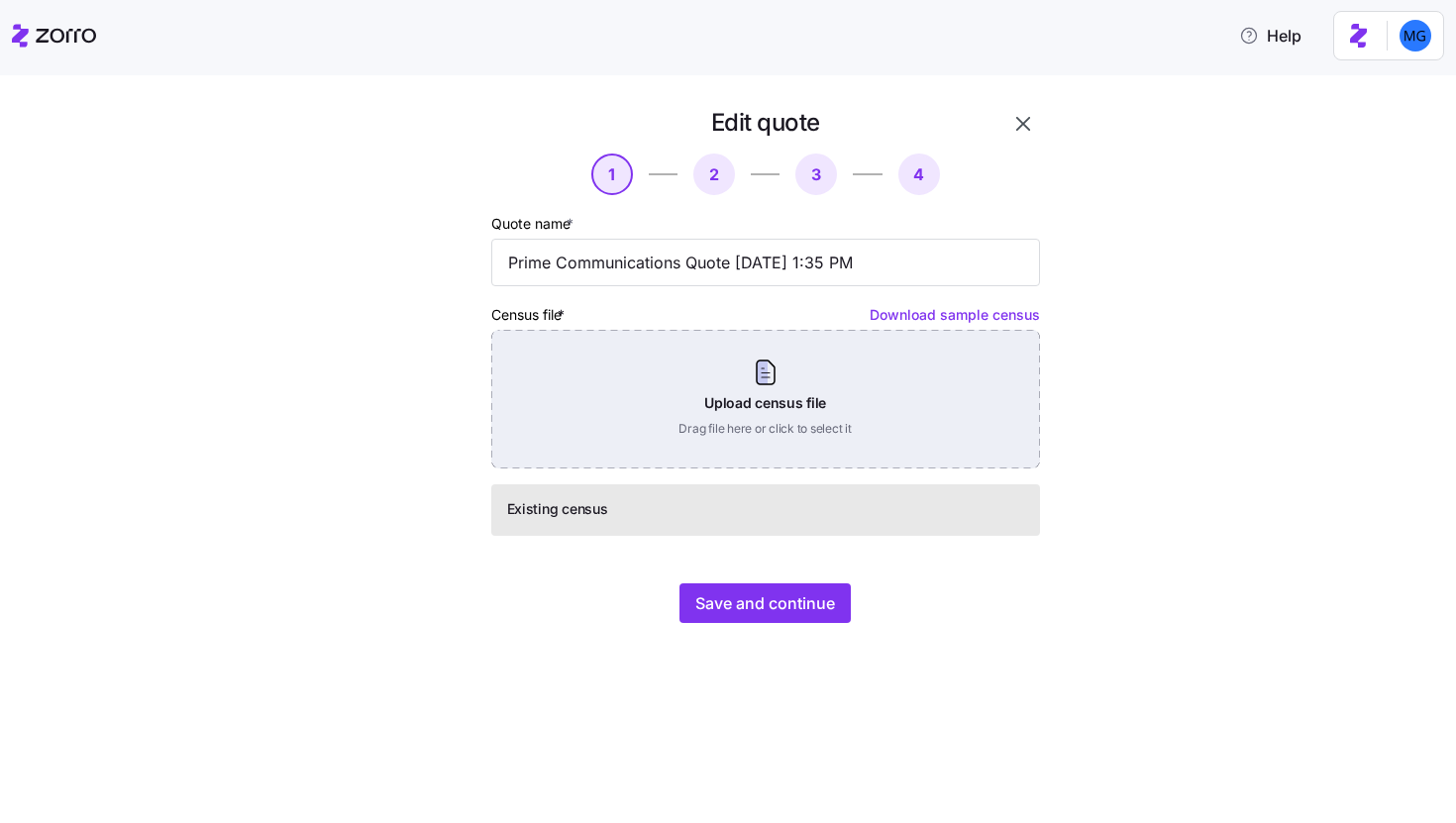 click on "Upload census file Drag file here or click to select it" at bounding box center (766, 399) 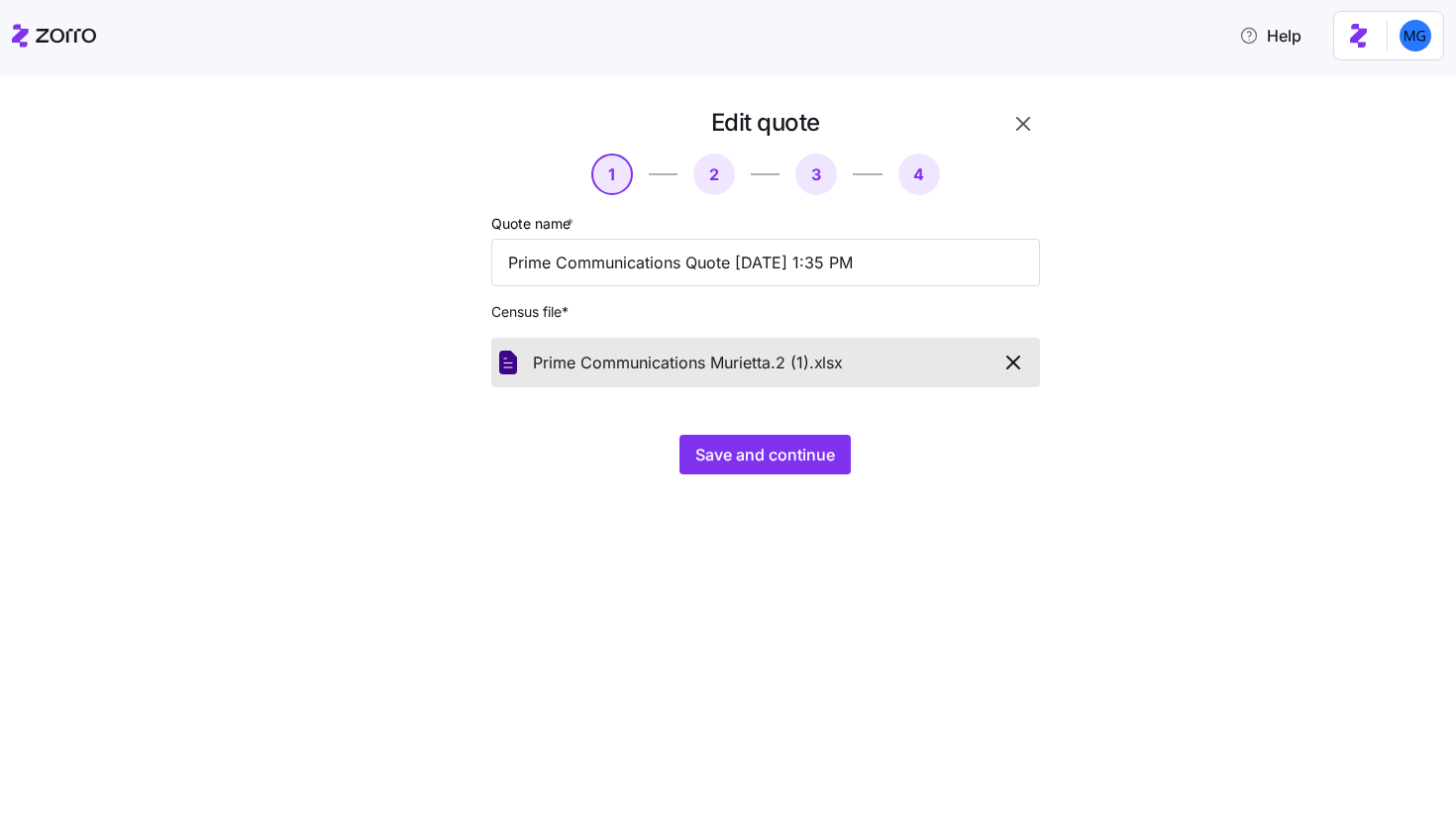 click on "Edit quote 1 2 3 4 Quote name  * Prime Communications Quote [DATE] 1:35 PM Census file * Prime Communications Murietta.2 (1). xlsx Save and continue" at bounding box center (742, 302) 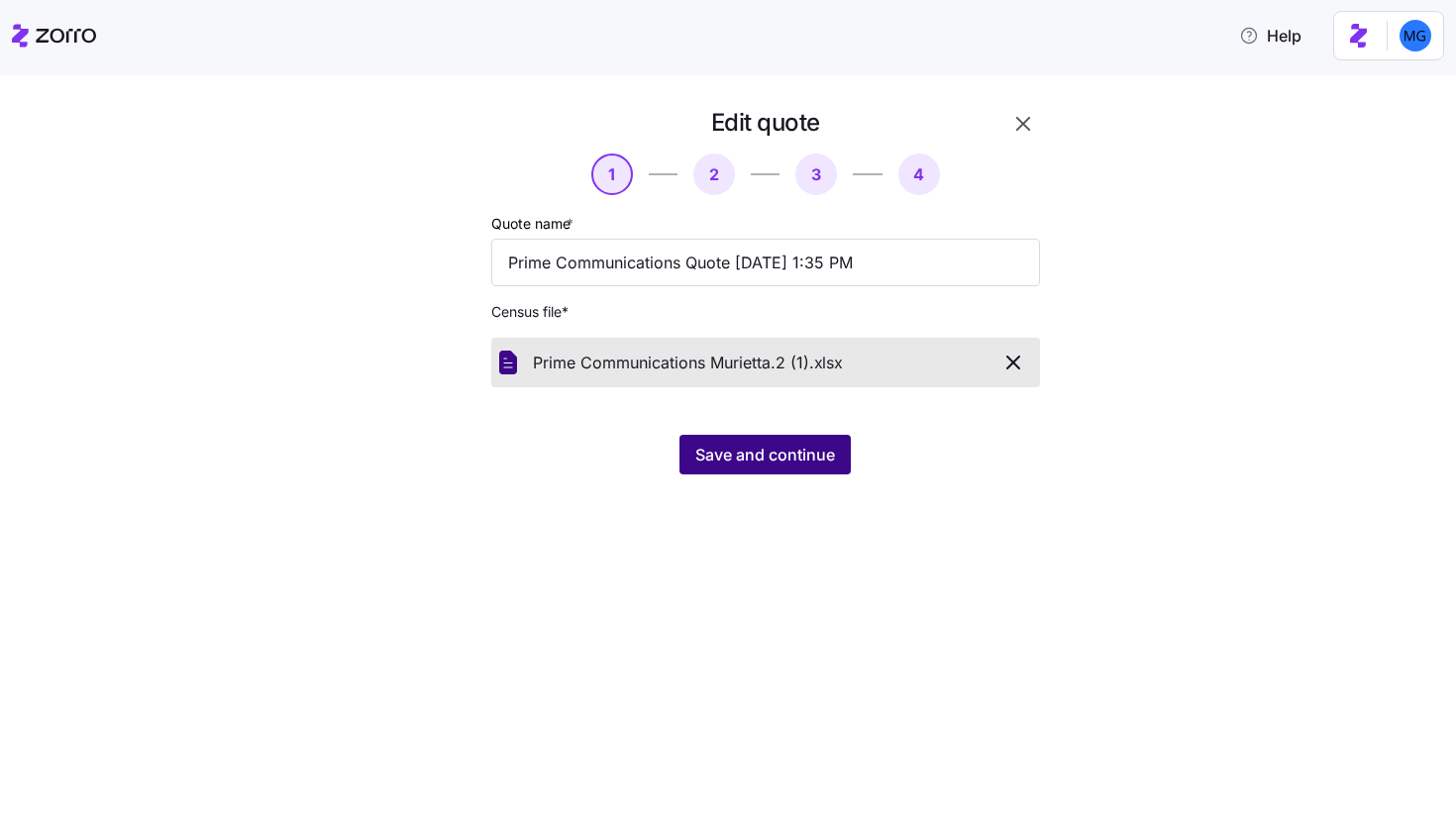 click on "Save and continue" at bounding box center (765, 455) 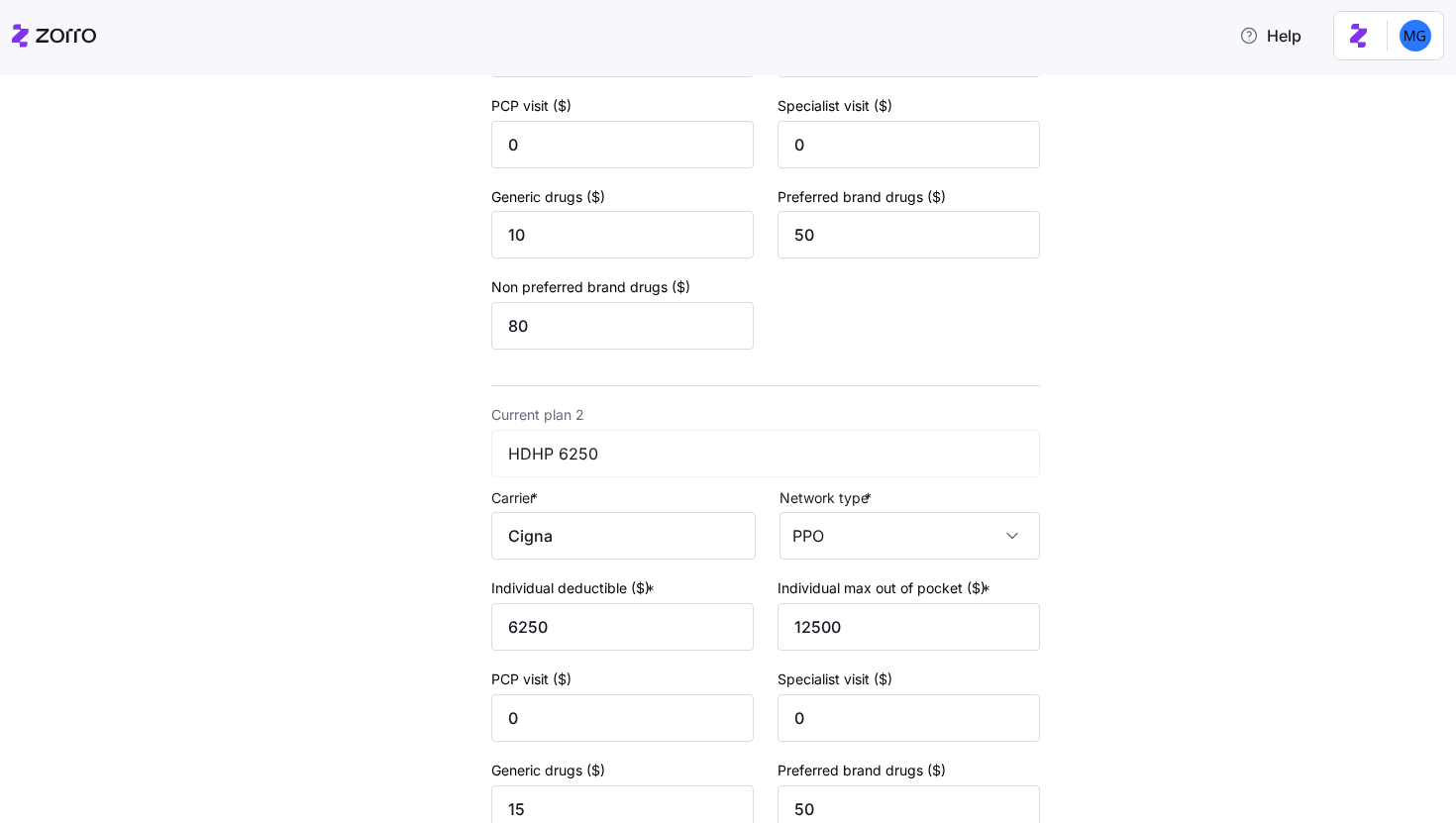 scroll, scrollTop: 1300, scrollLeft: 0, axis: vertical 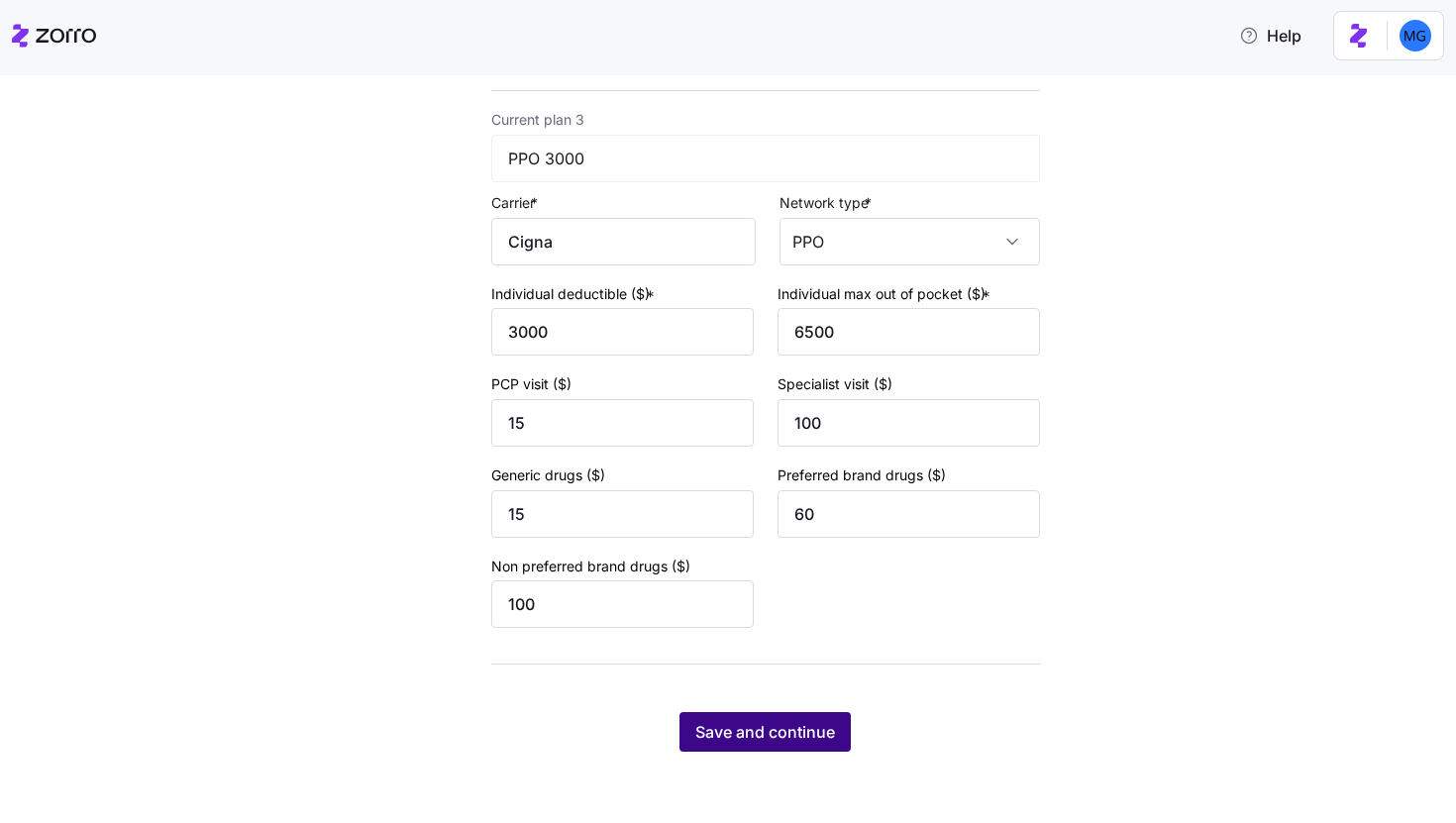click on "Save and continue" at bounding box center [765, 732] 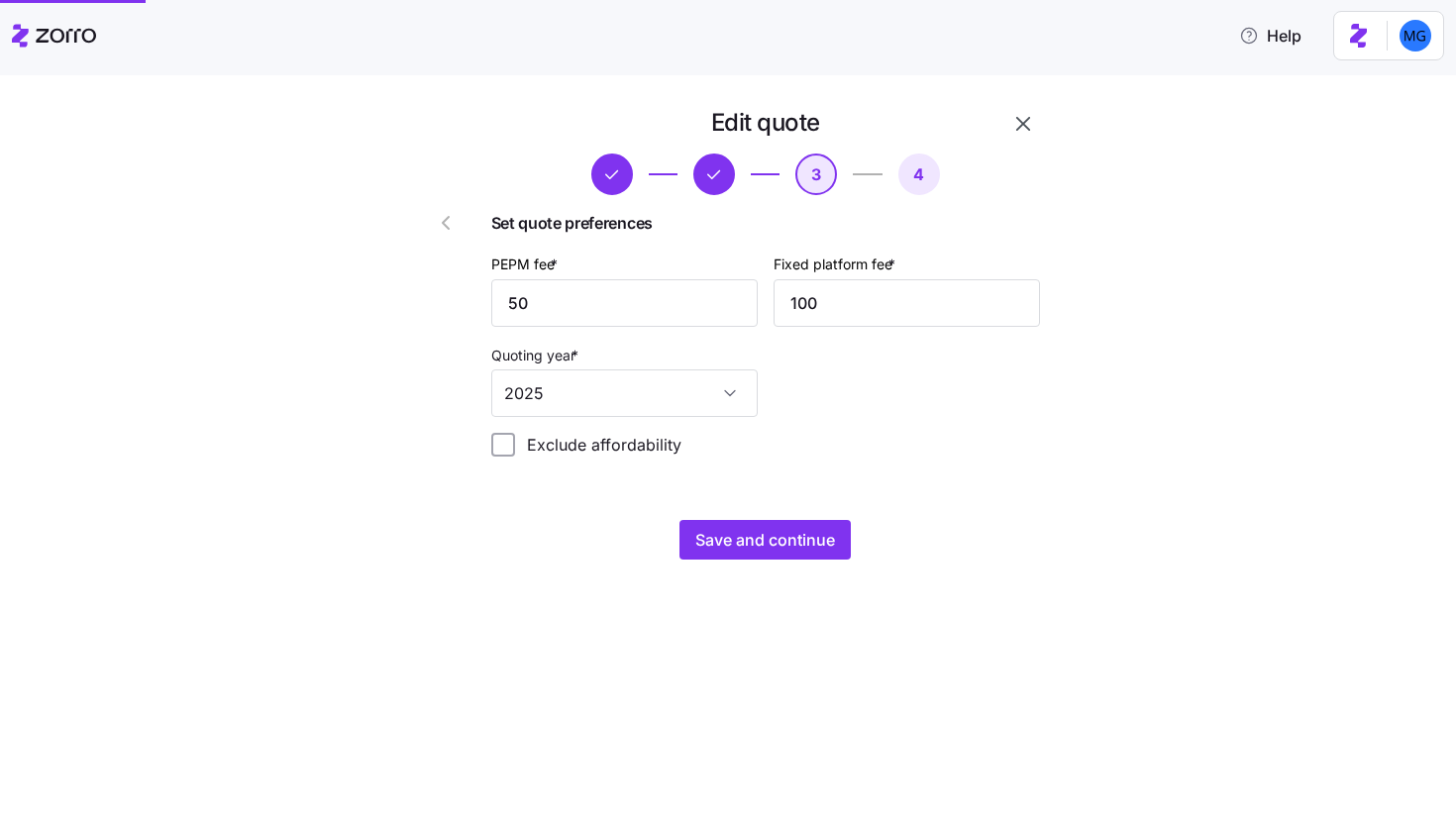 scroll, scrollTop: 0, scrollLeft: 0, axis: both 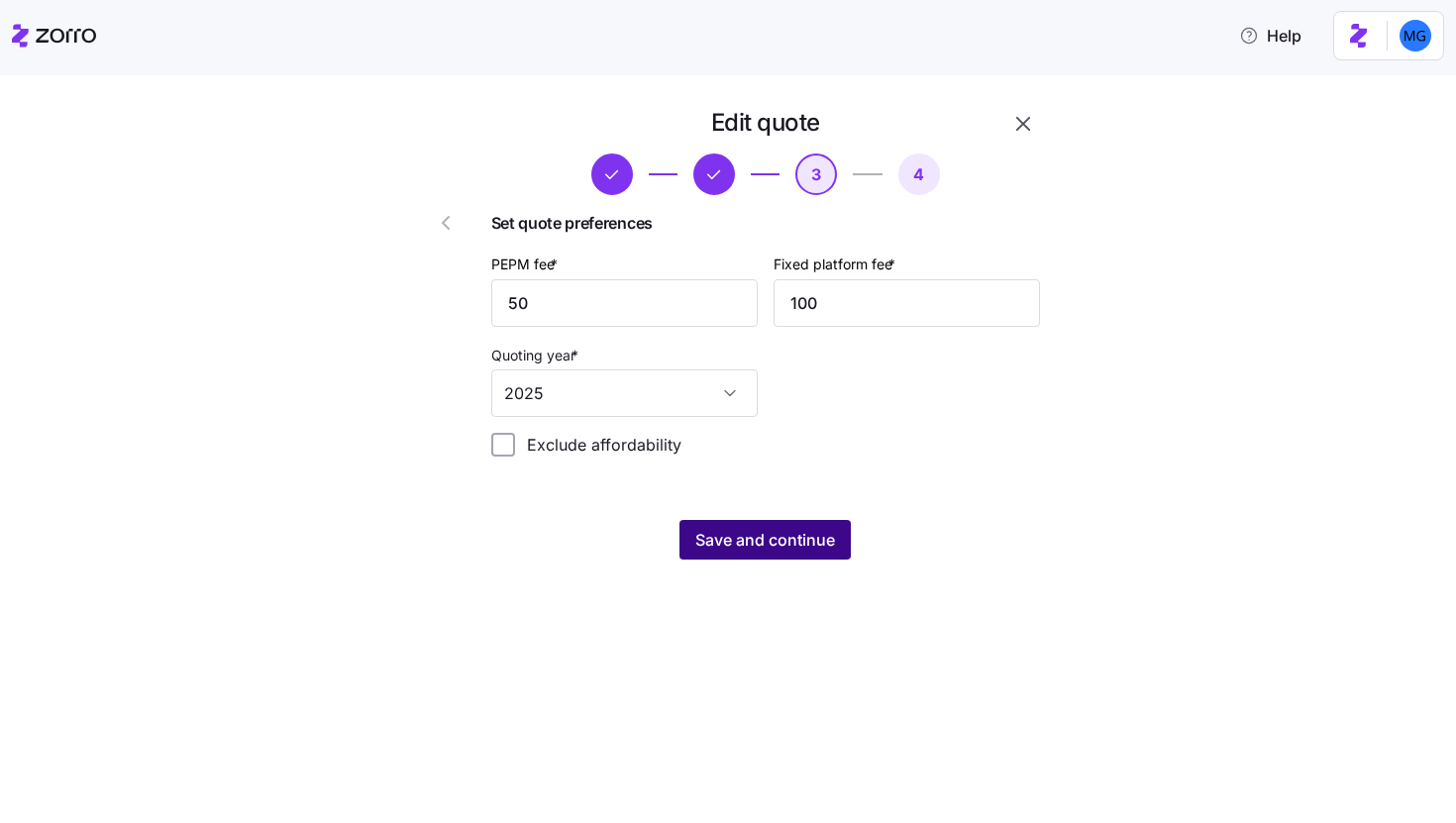 click on "Save and continue" at bounding box center [765, 540] 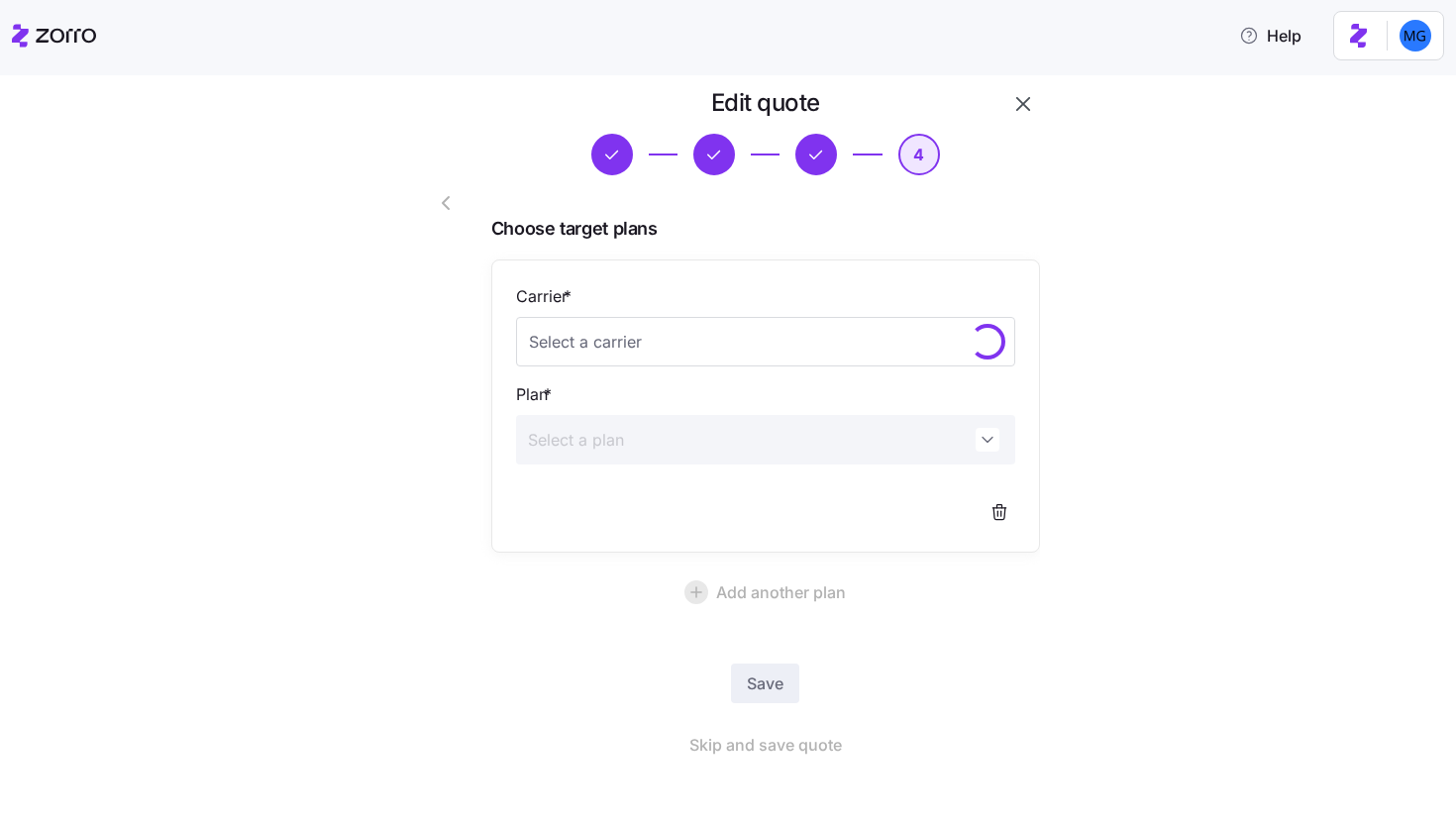 scroll, scrollTop: 30, scrollLeft: 0, axis: vertical 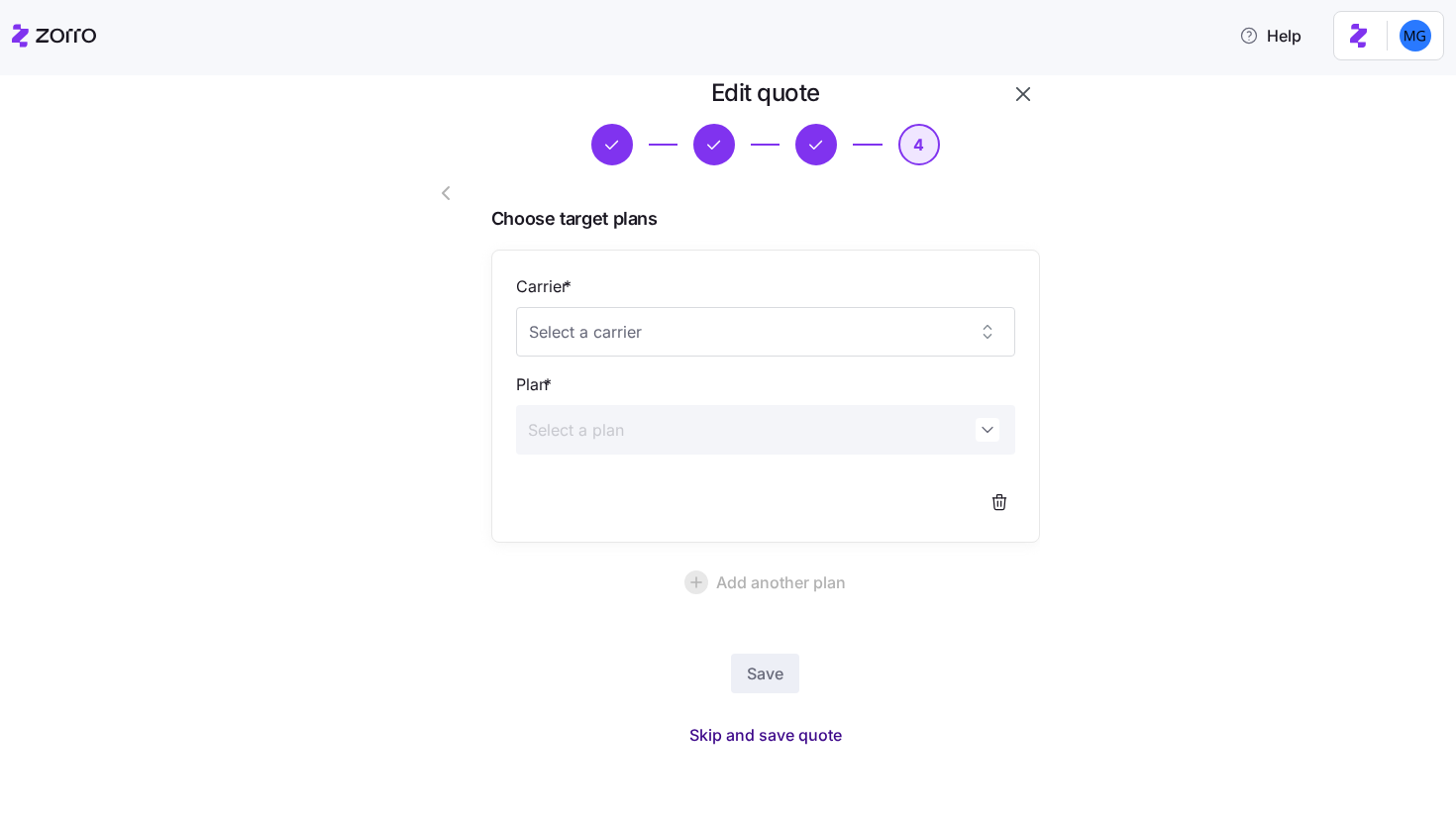 click on "Skip and save quote" at bounding box center (766, 735) 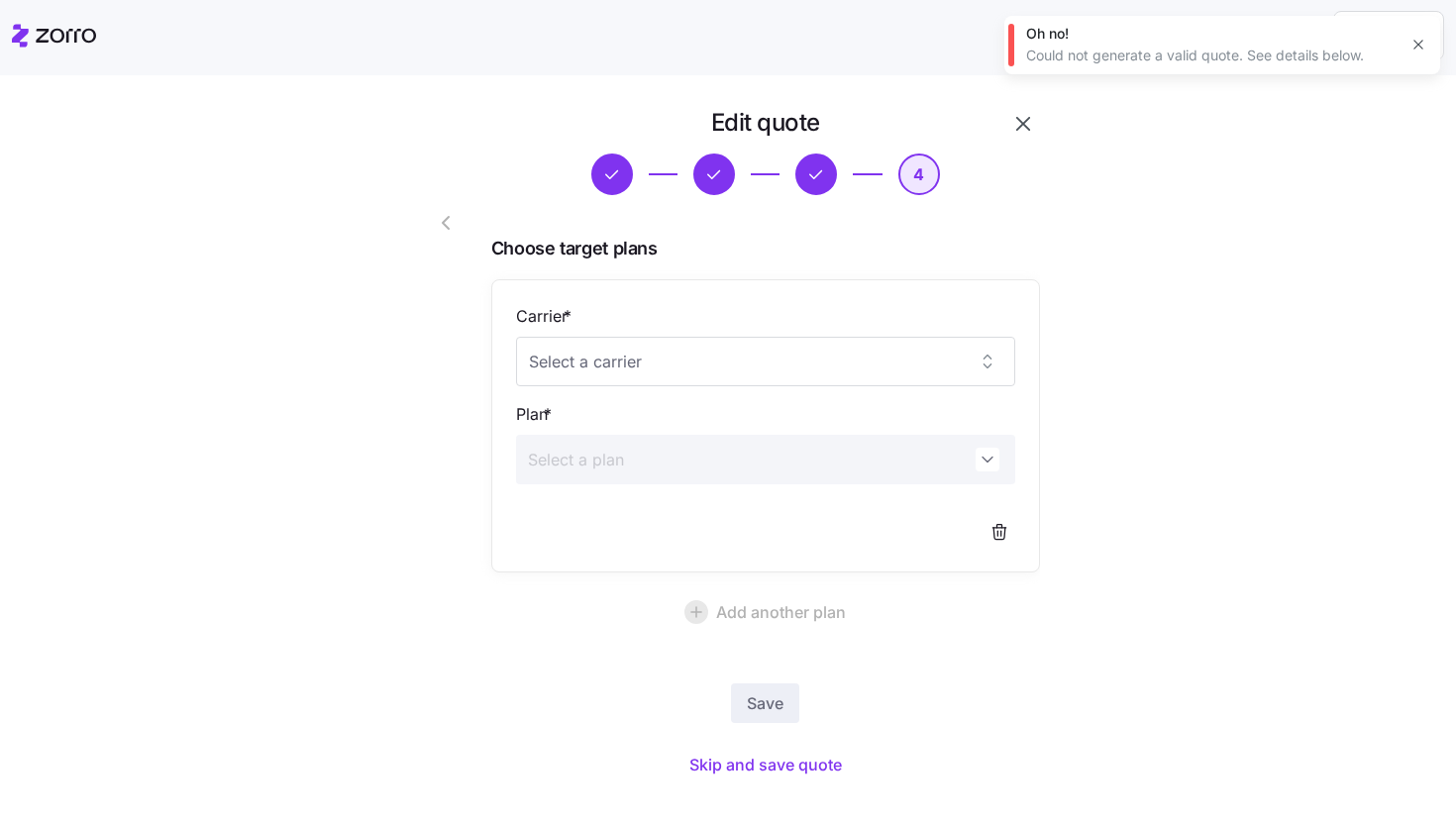 click on "Edit quote 4 Choose target plans Carrier  * Plan  * Add another plan Save Skip and save quote Errors Employee ID Employee name Message 41 [PERSON_NAME] Could not find plans for employee. Please validate zip code correctness. 34 AKINWANDE OPEGBEMI Could not find plans for employee. Please validate zip code correctness. 9 [PERSON_NAME] Could not find plans for employee. Please validate zip code correctness. 47 [PERSON_NAME] Could not find plans for employee. Please validate zip code correctness. 12 [PERSON_NAME] Could not find plans for employee. Please validate zip code correctness. 17 [PERSON_NAME] Could not find plans for employee. Please validate zip code correctness. 23 [PERSON_NAME] Could not find plans for employee. Please validate zip code correctness. 21 [PERSON_NAME] Could not find plans for employee. Please validate zip code correctness. 37 [PERSON_NAME] Could not find plans for employee. Please validate zip code correctness. 38 [PERSON_NAME] 16 [PERSON_NAME] 29 [PERSON_NAME] 2 45" at bounding box center [742, 2396] 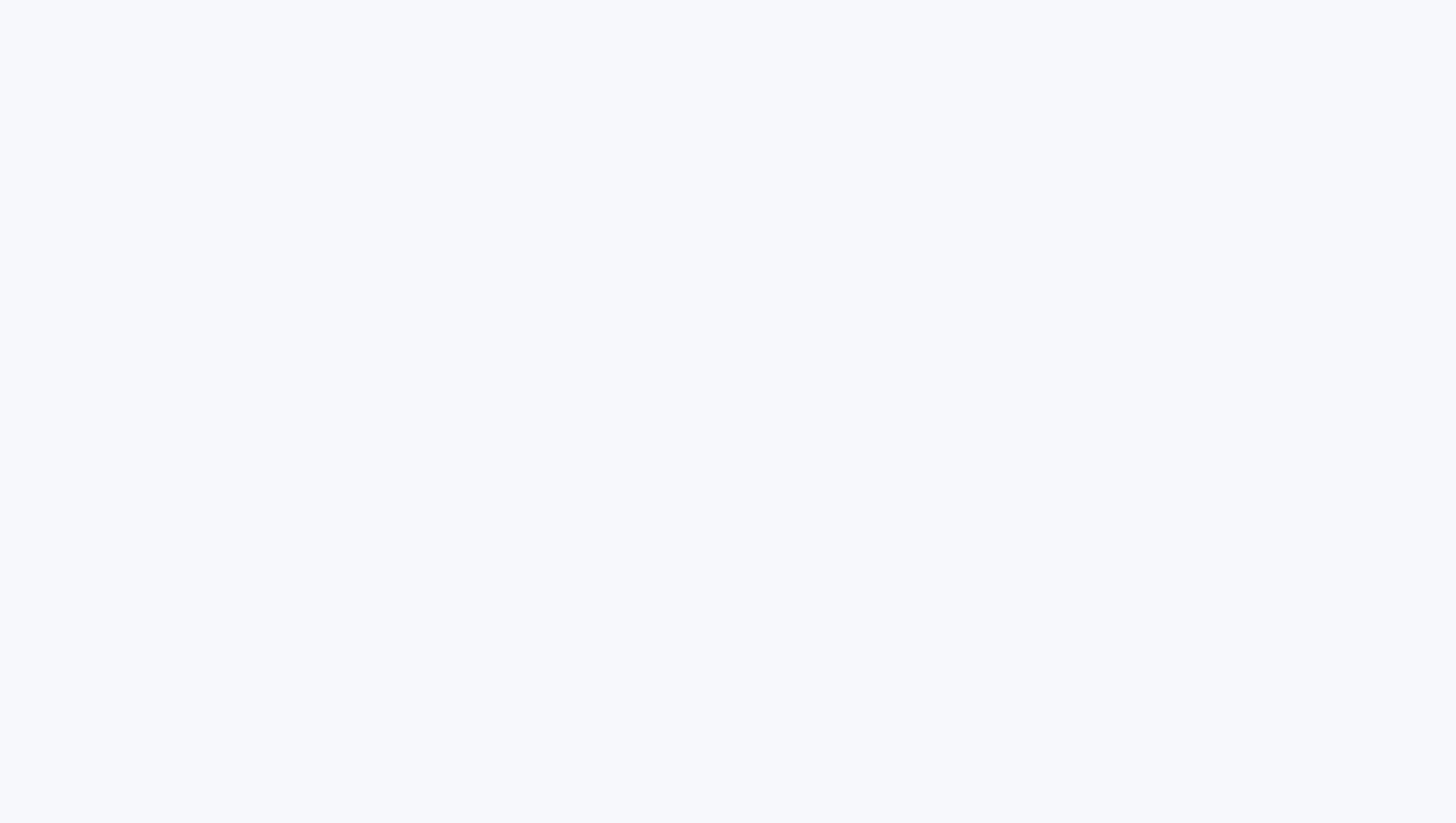 scroll, scrollTop: 0, scrollLeft: 0, axis: both 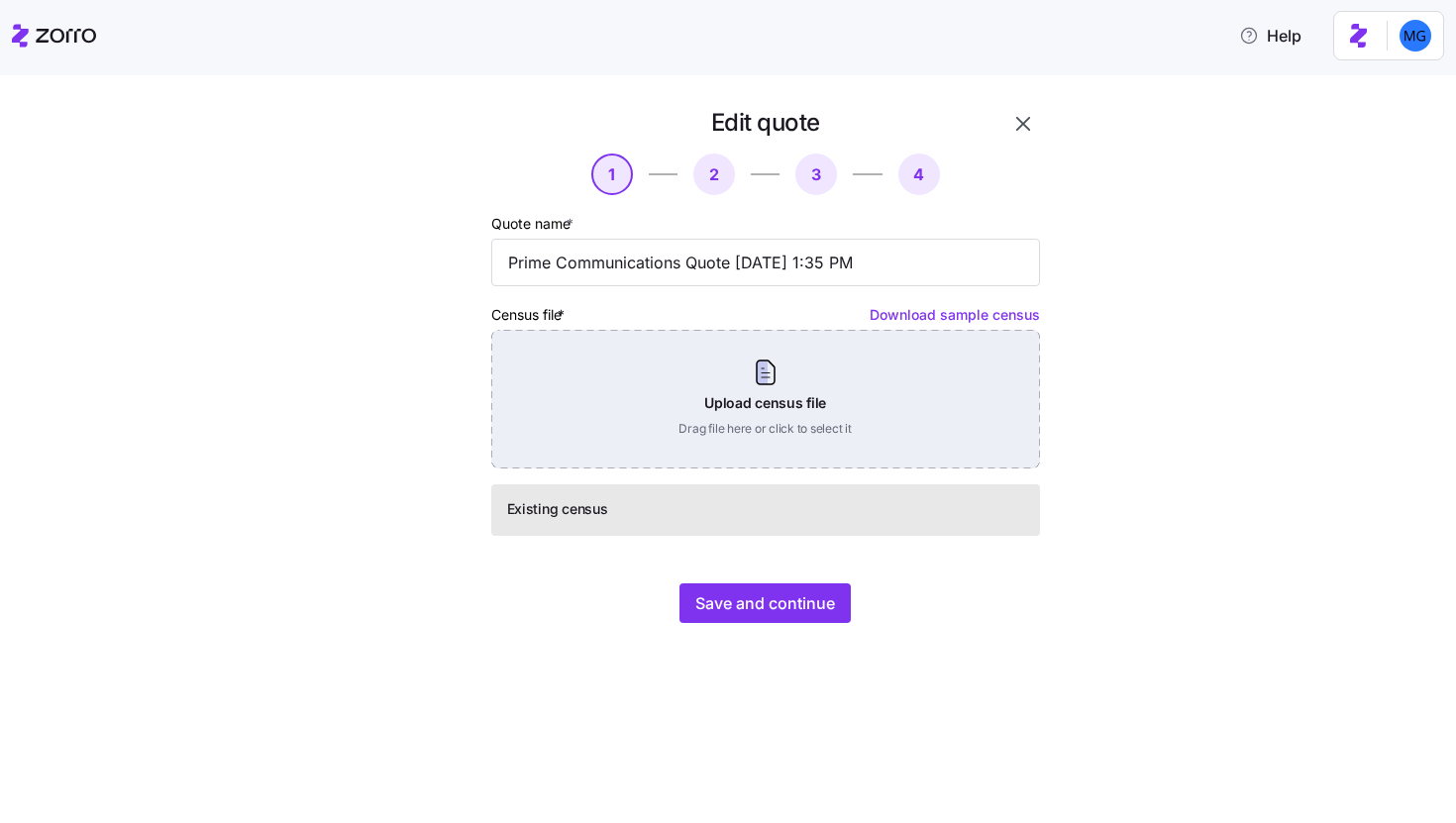click on "Upload census file Drag file here or click to select it" at bounding box center [766, 399] 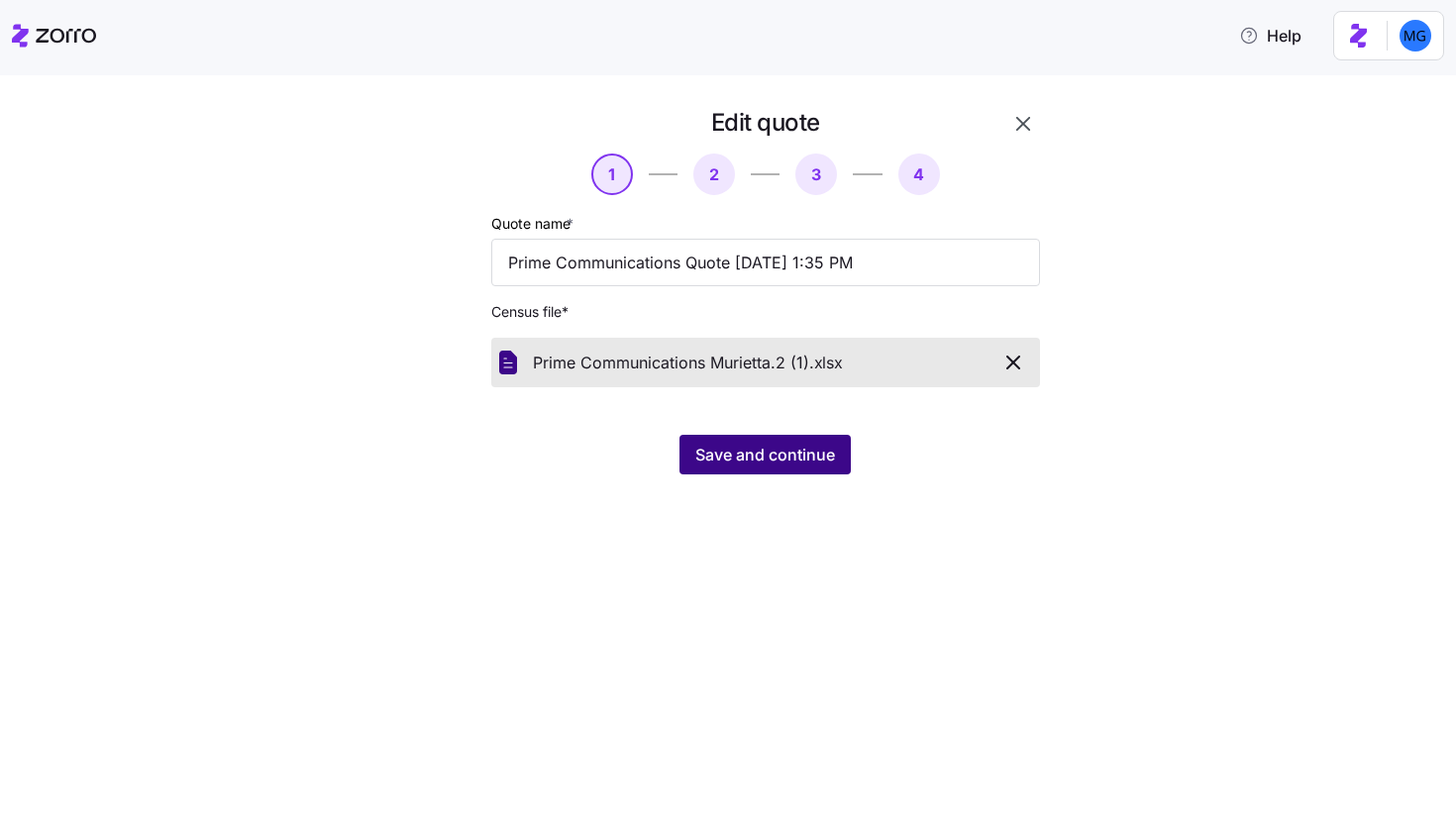 click on "Save and continue" at bounding box center (765, 455) 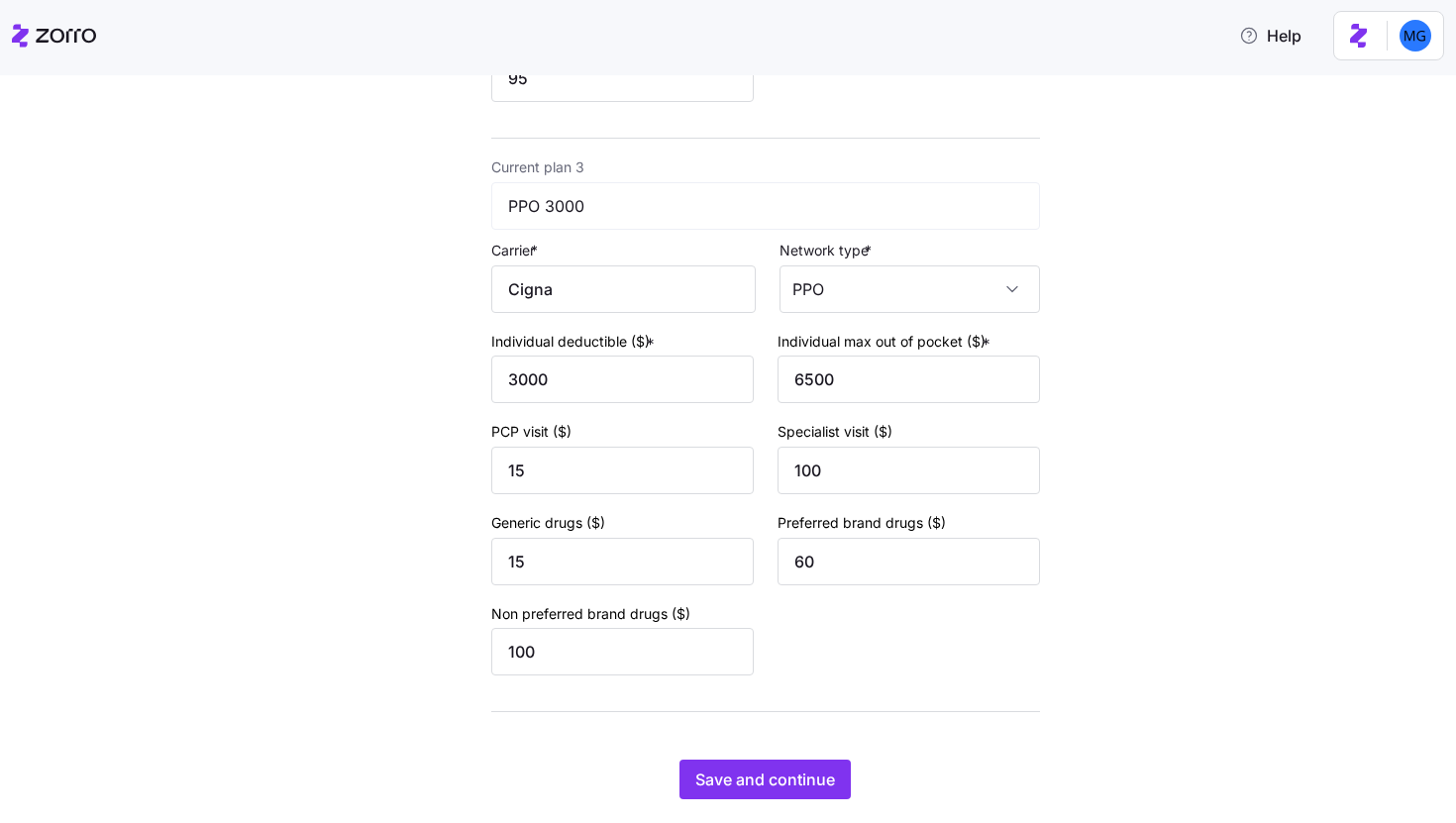 scroll, scrollTop: 1300, scrollLeft: 0, axis: vertical 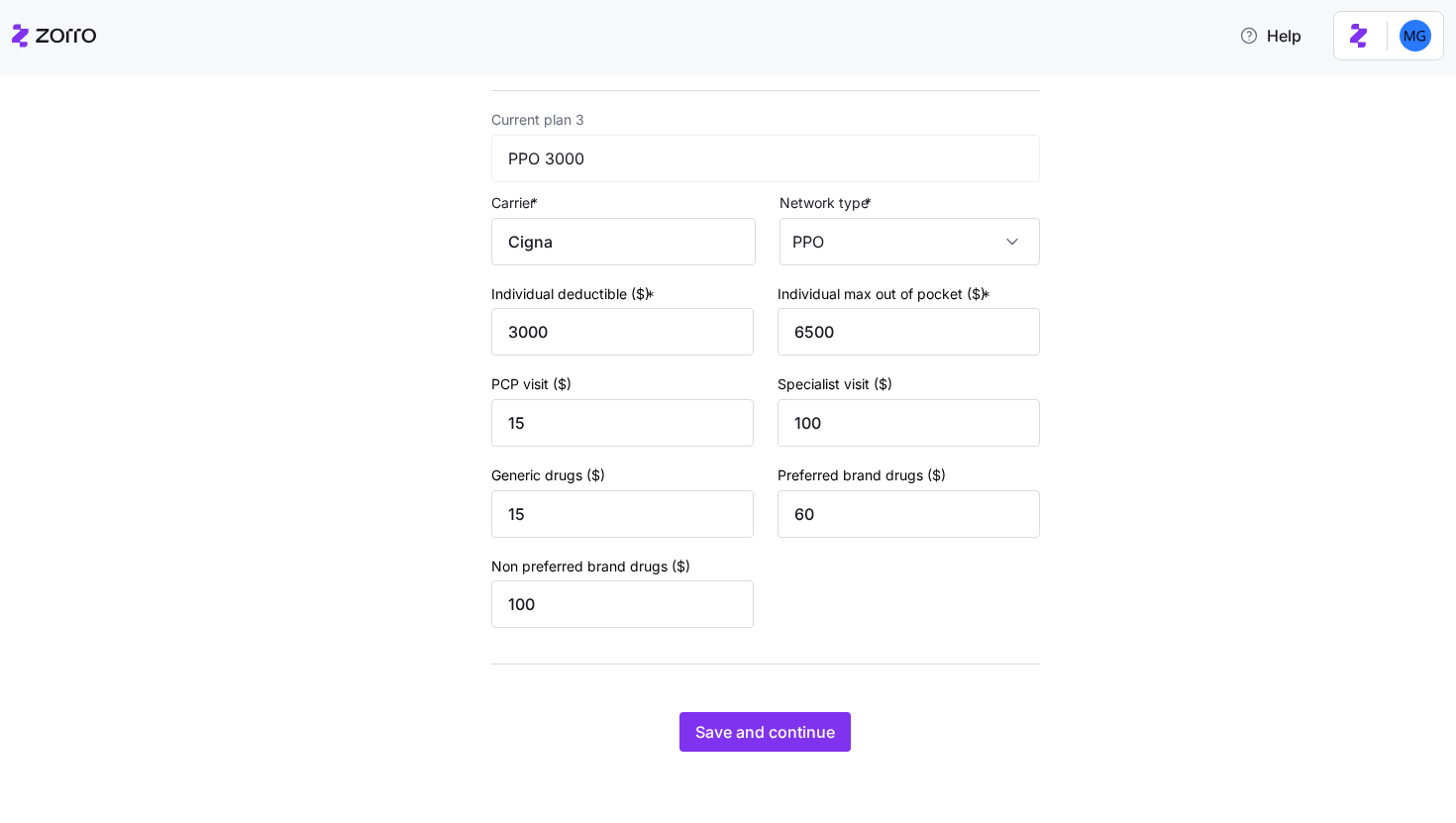 click on "Edit quote 2 3 4 Add current plan details Current plan 1 HDHP 2750 Carrier  * Cigna Network type  * PPO Individual deductible ($)  * 2750 Individual max out of pocket ($)  * 5500 PCP visit ($) 0 Specialist visit ($) 0 Generic drugs ($) 10 Preferred brand drugs ($) 50 Non preferred brand drugs ($) 80 Current plan 2 HDHP 6250 Carrier  * Cigna Network type  * PPO Individual deductible ($)  * 6250 Individual max out of pocket ($)  * 12500 PCP visit ($) 0 Specialist visit ($) 0 Generic drugs ($) 15 Preferred brand drugs ($) 50 Non preferred brand drugs ($) 95 Current plan 3 PPO 3000 Carrier  * Cigna Network type  * PPO Individual deductible ($)  * 3000 Individual max out of pocket ($)  * 6500 PCP visit ($) 15 Specialist visit ($) 100 Generic drugs ($) 15 Preferred brand drugs ($) 60 Non preferred brand drugs ($) 100 Save and continue" at bounding box center [742, -205] 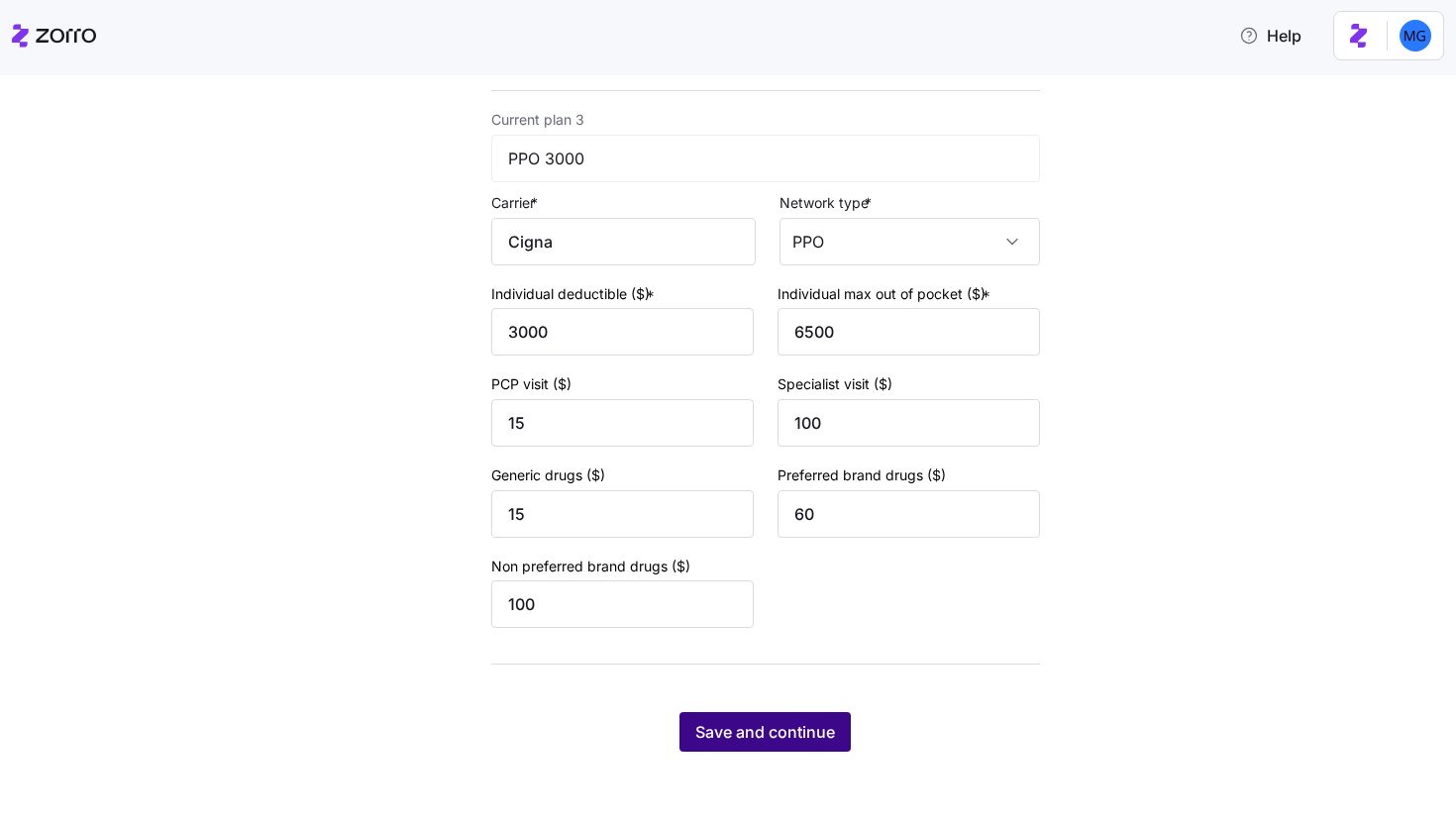 click on "Save and continue" at bounding box center (765, 732) 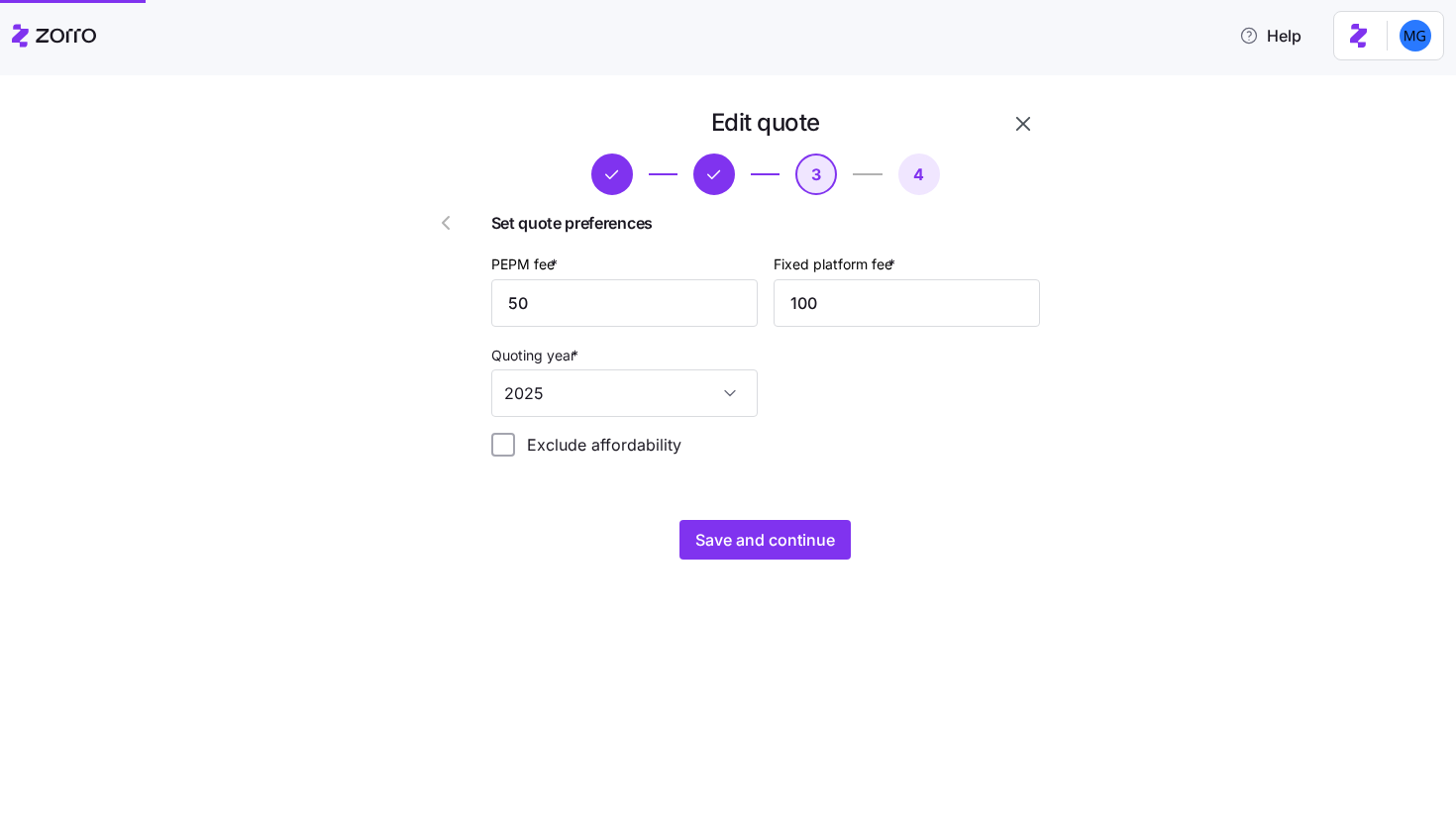 scroll, scrollTop: 0, scrollLeft: 0, axis: both 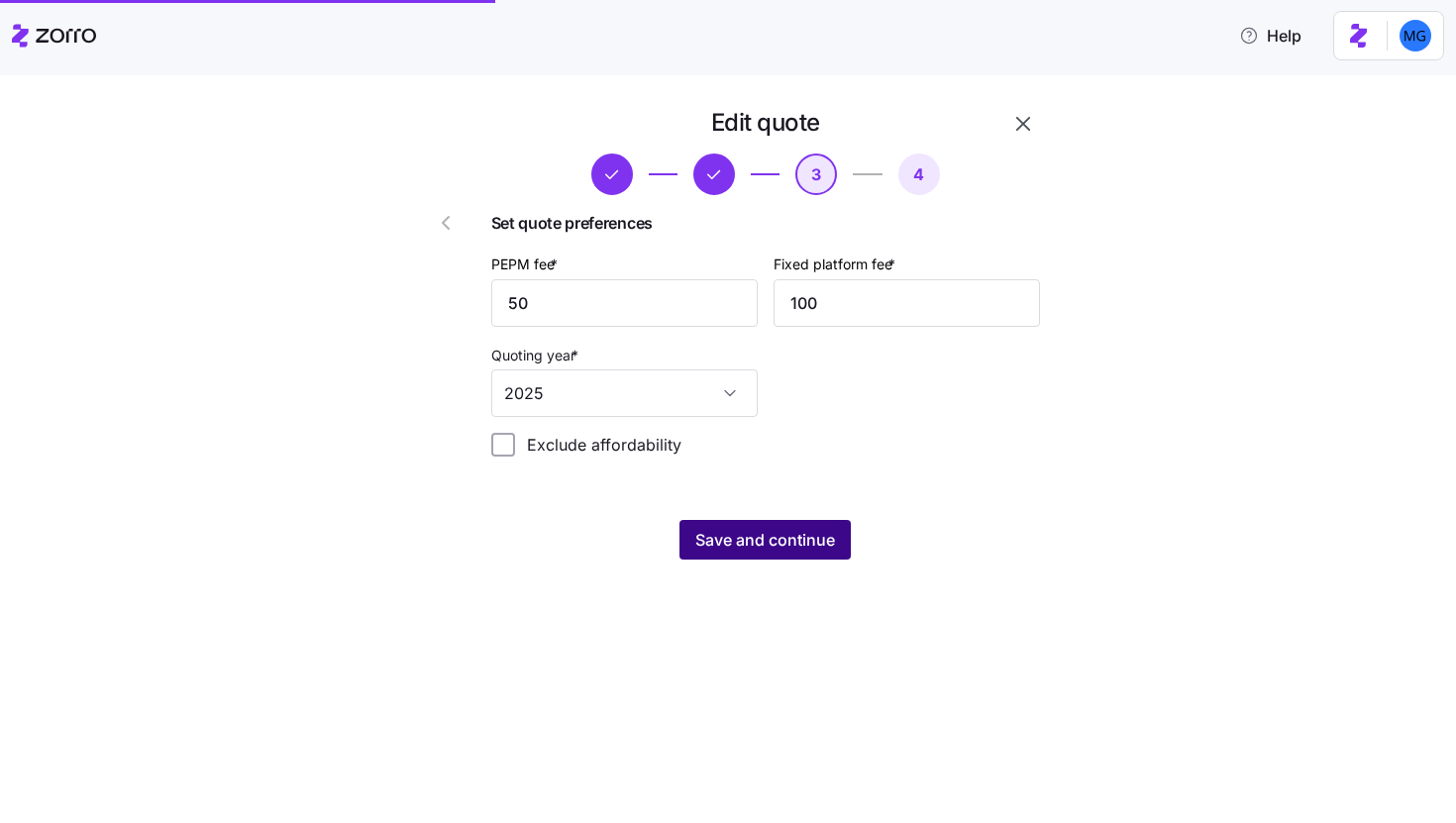 click on "Save and continue" at bounding box center (765, 540) 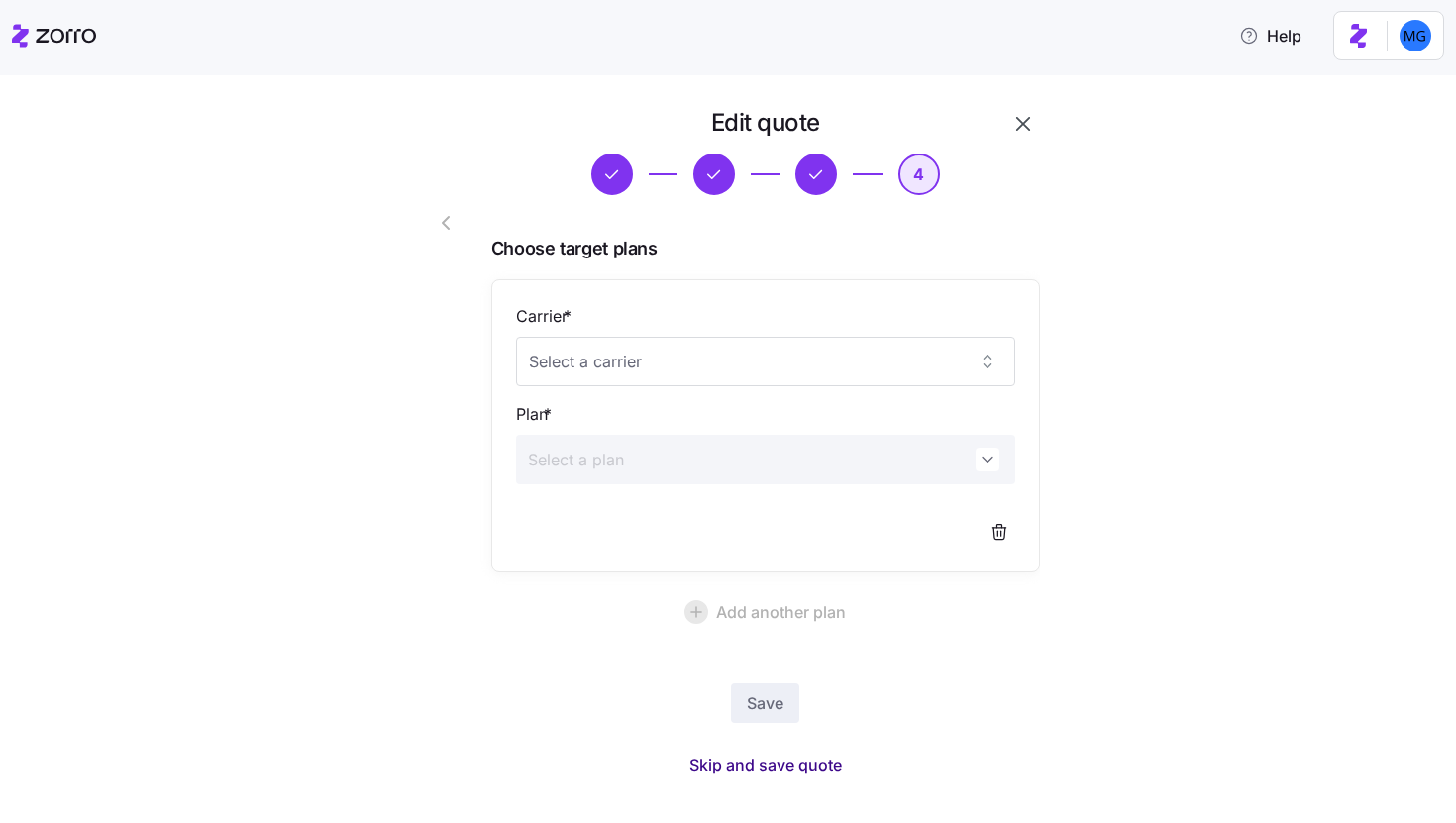 click on "Skip and save quote" at bounding box center [766, 765] 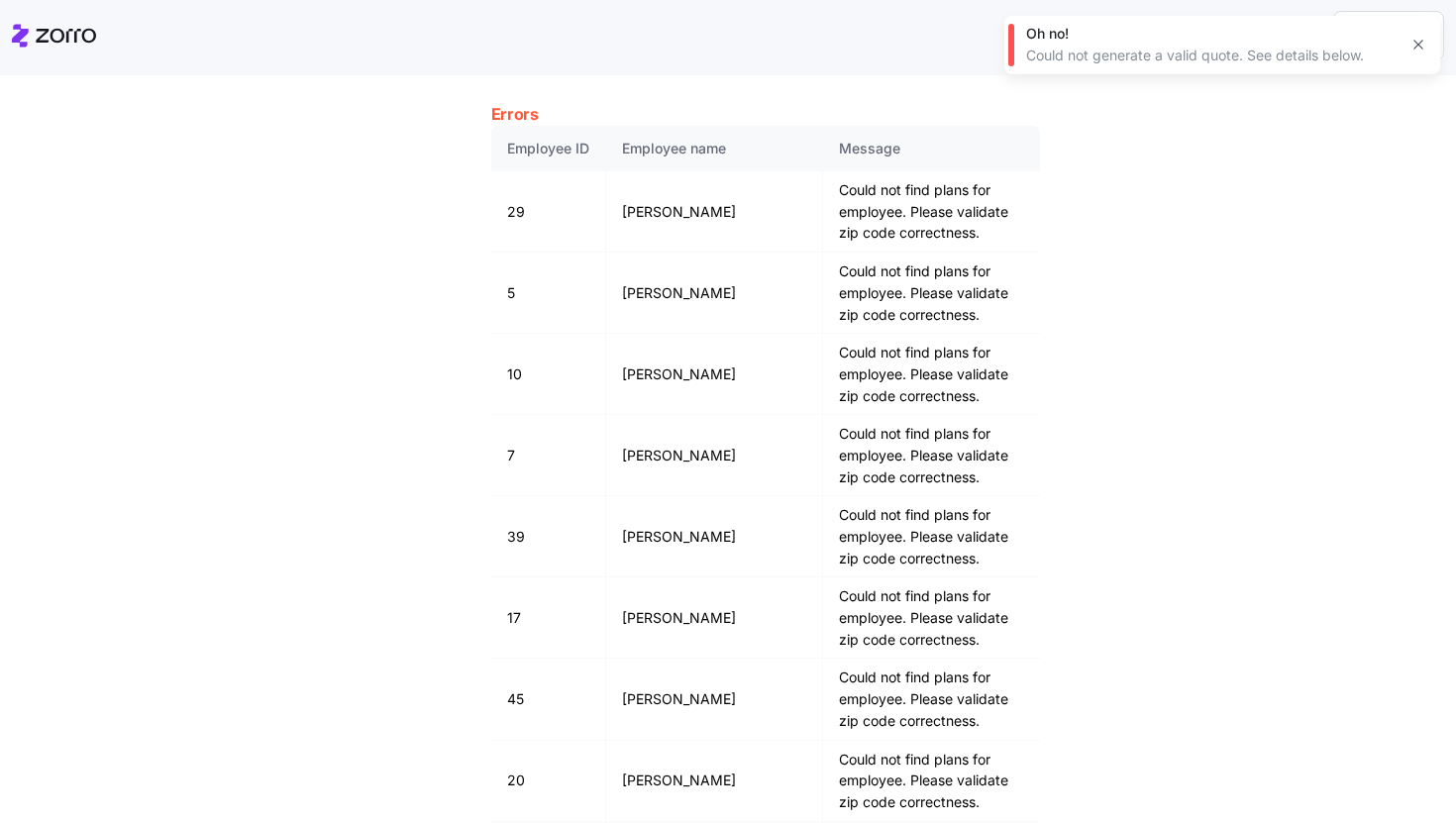 scroll, scrollTop: 767, scrollLeft: 0, axis: vertical 